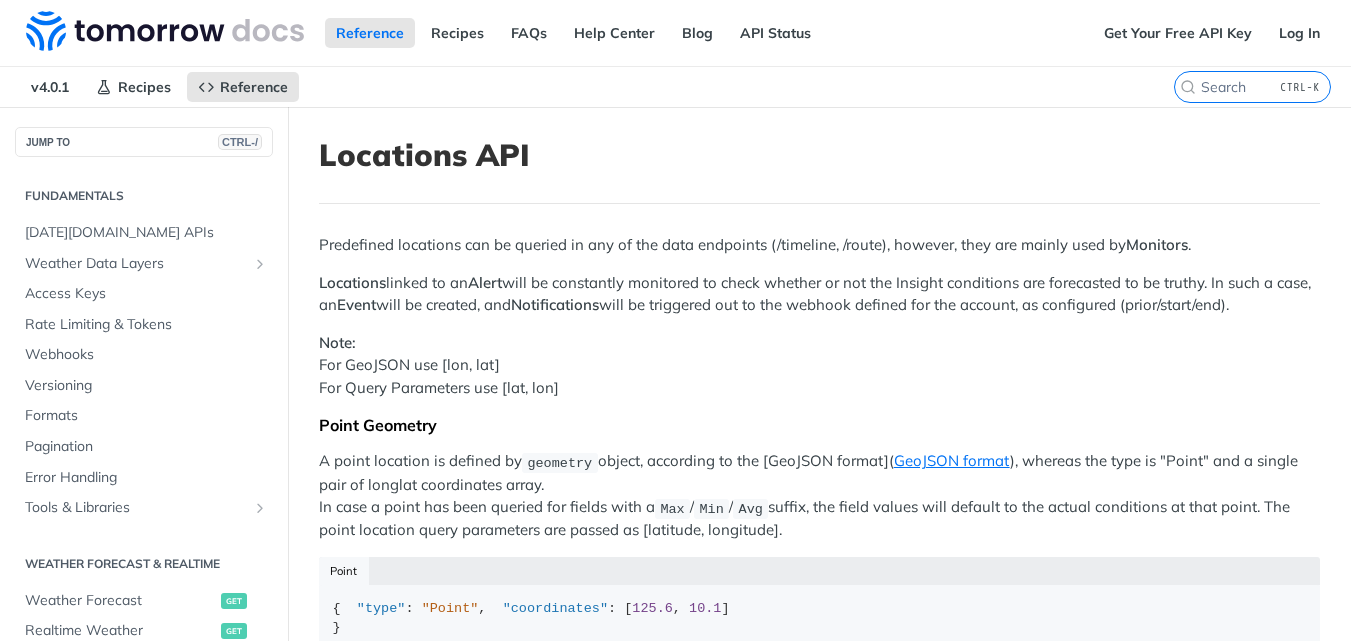 scroll, scrollTop: 552, scrollLeft: 0, axis: vertical 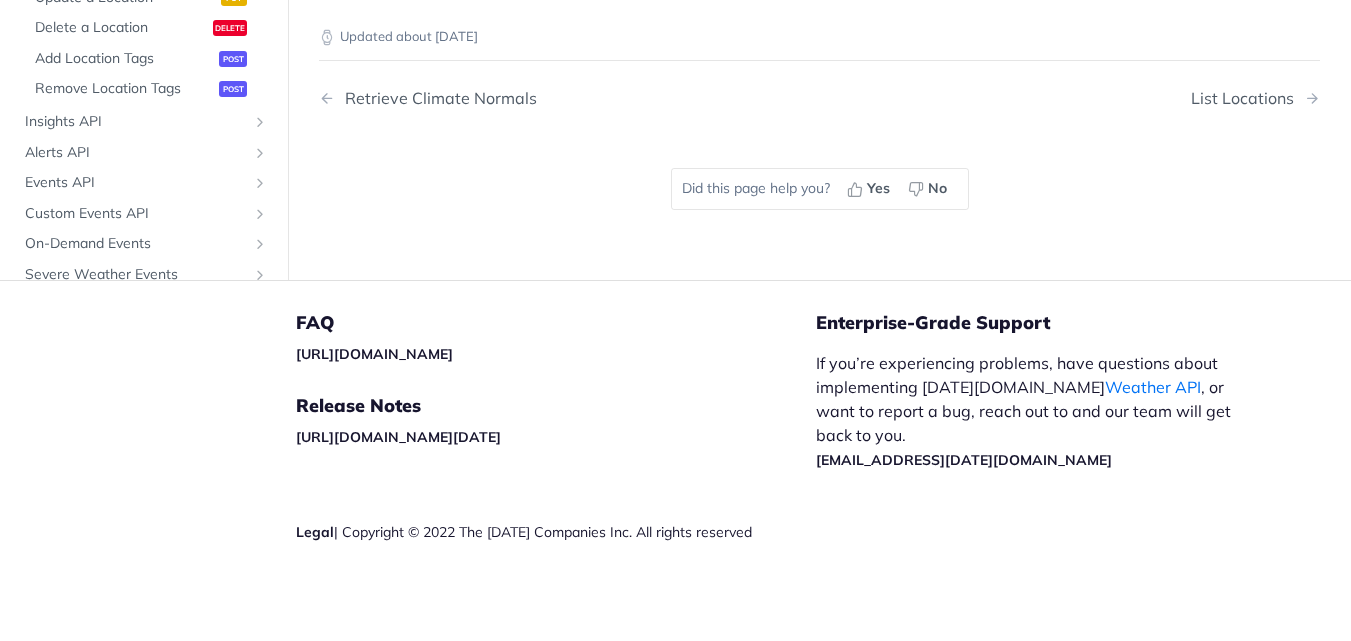 click on "Retrieve a Location" at bounding box center (125, -33) 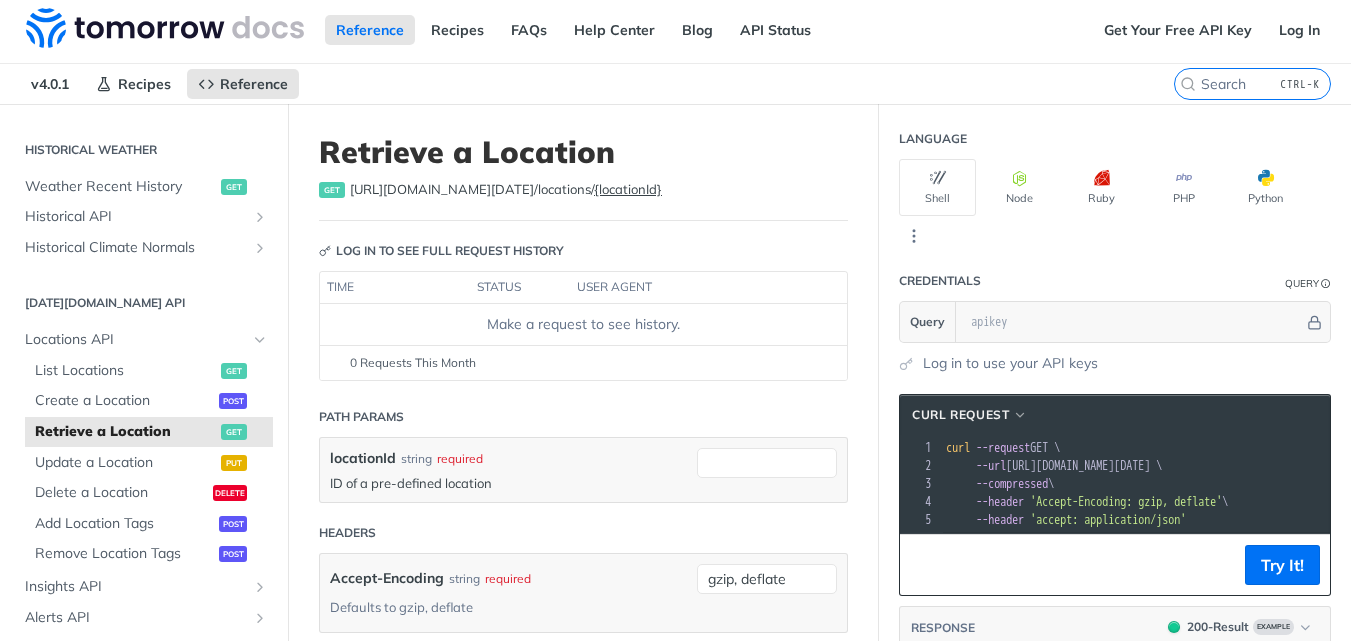 scroll, scrollTop: 0, scrollLeft: 0, axis: both 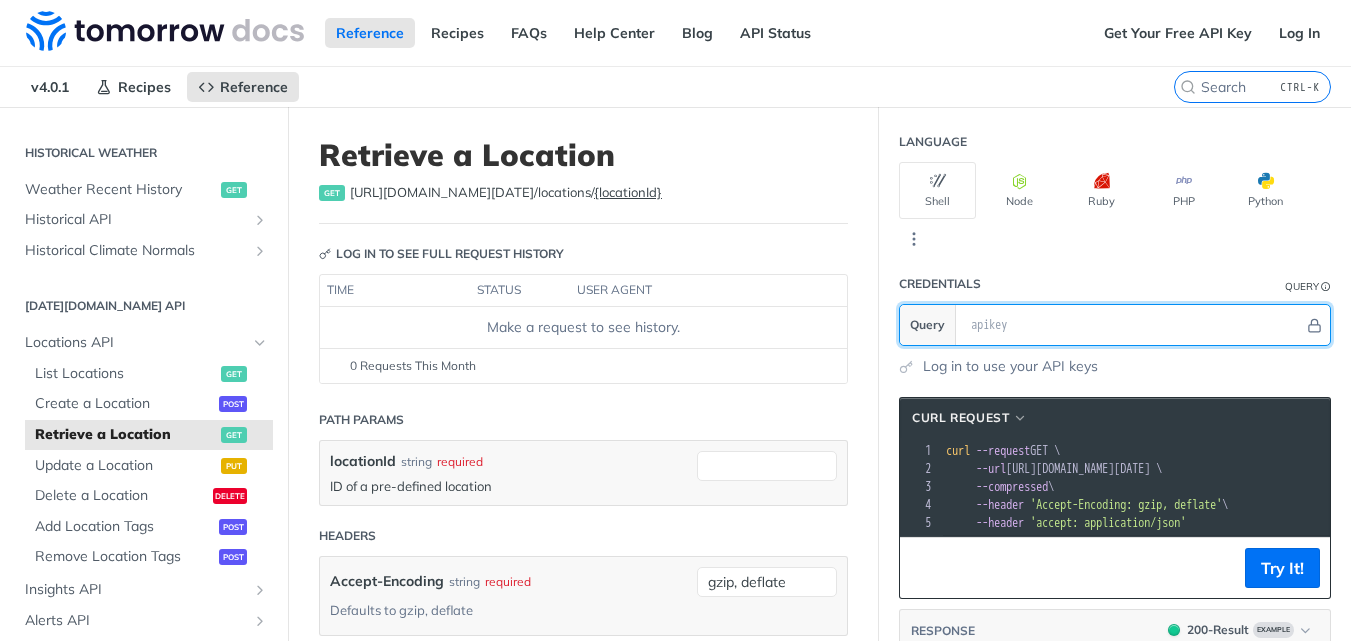 click at bounding box center (1132, 325) 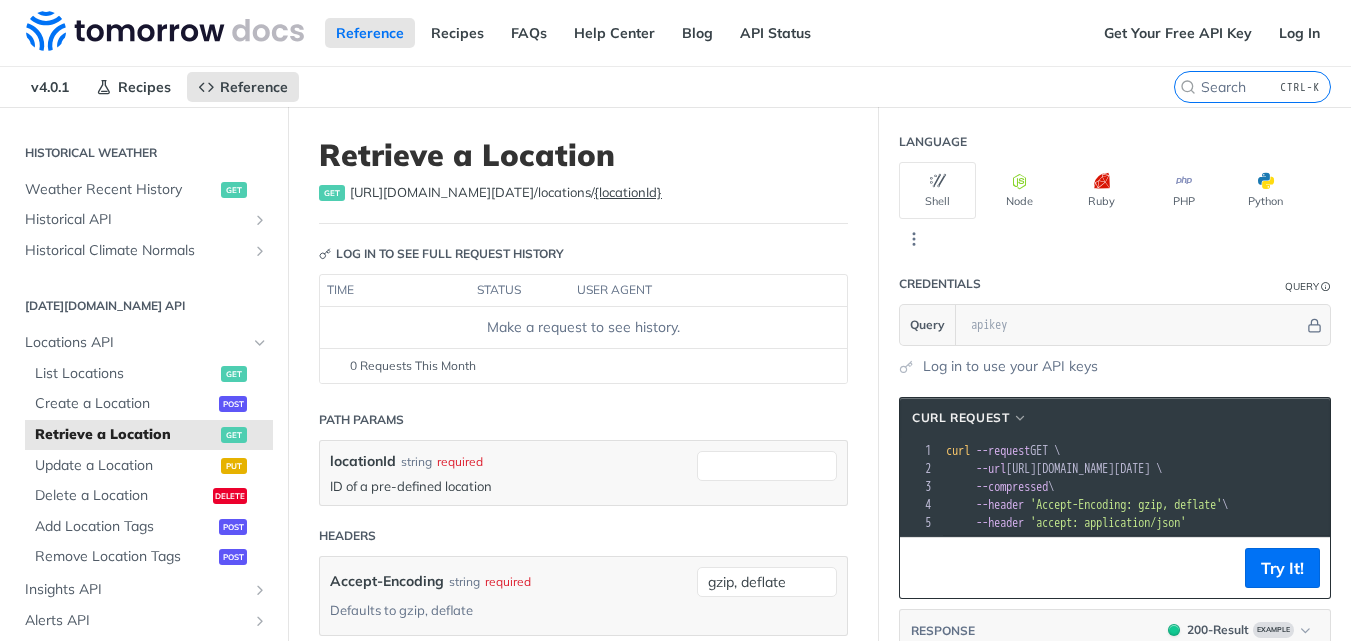 click on "cURL Request xxxxxxxxxx 1 curl   --request  GET \ 2       --url  [URL][DOMAIN_NAME][DATE] \ 3       --compressed  \ 4       --header   'Accept-Encoding: gzip, deflate'  \ 5       --header   'accept: application/json' Try It! RESPONSE 200  -  Result Example xxxxxxxxxx 15   1 { 2    "data" : { 3      "location" : { 4        "id" :  "5e82fb82b66492001218aaf3" , 5        "name" :  "[DATE][DOMAIN_NAME] Headquarters" , 6        "geometry" : { 7          "type" :  "Point" , 8          "coordinates" : [ 9            42.35544 , 10            - 71.05991 11         ] 12       } 13     } 14   } 15 }" at bounding box center (1115, 676) 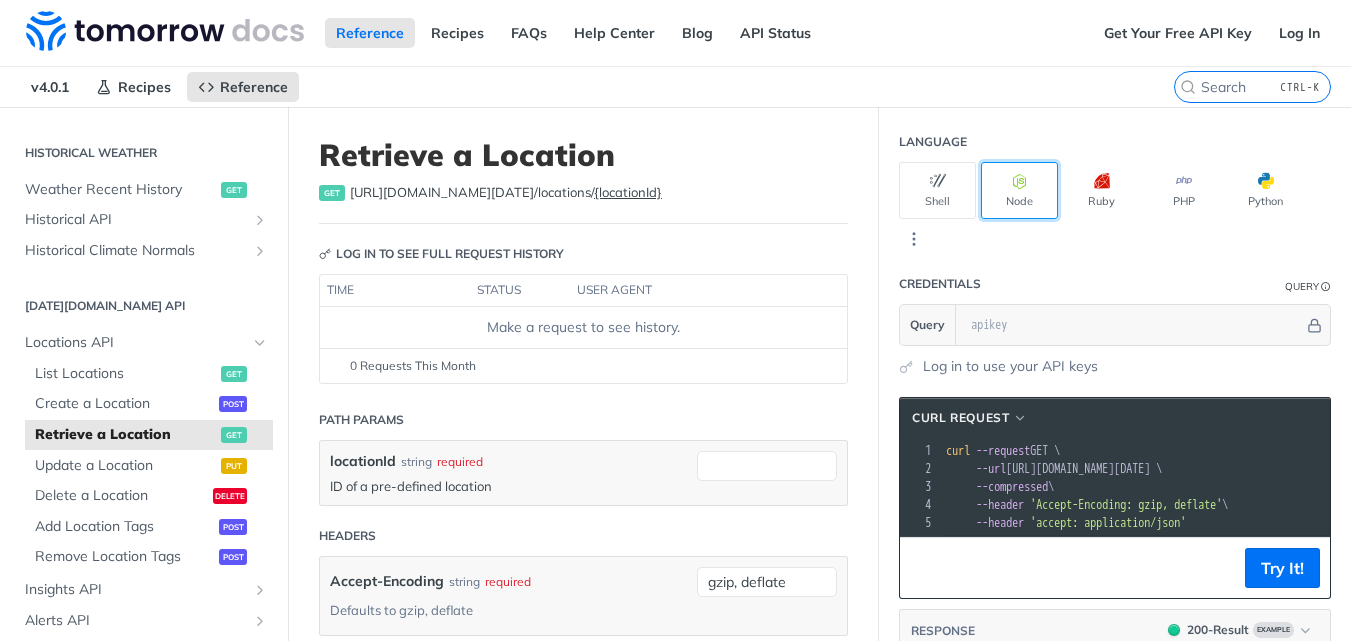 click at bounding box center [1020, 181] 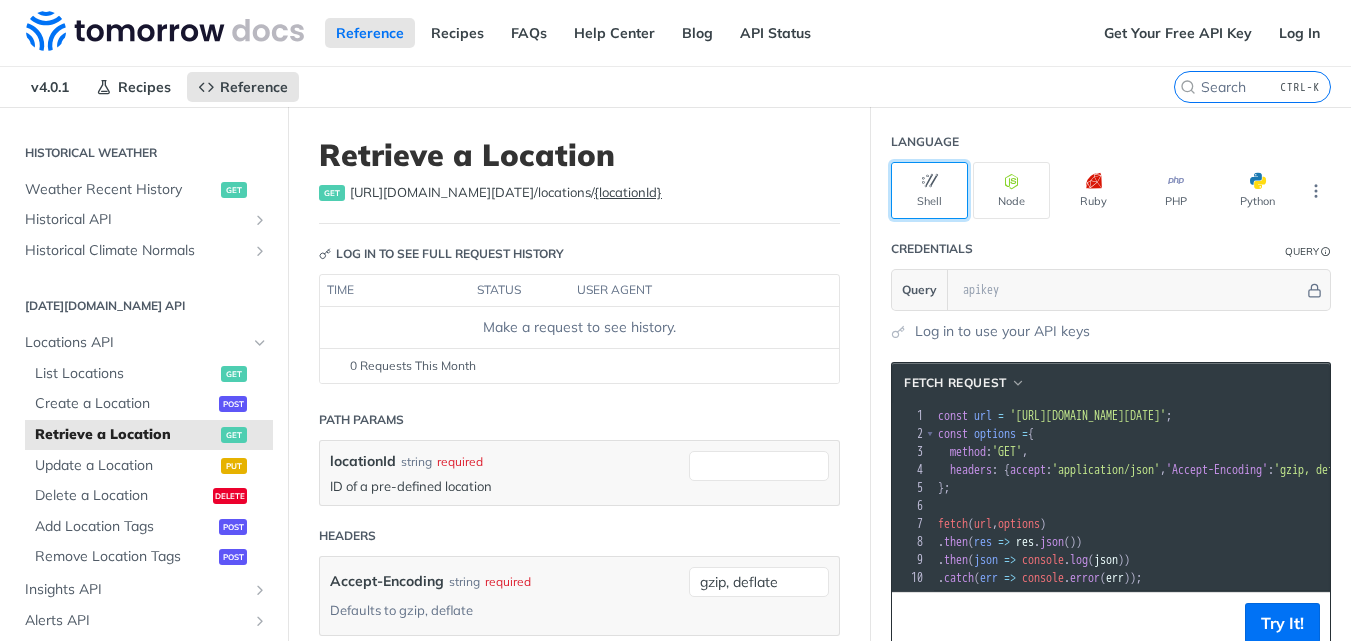 click on "Shell" at bounding box center (929, 190) 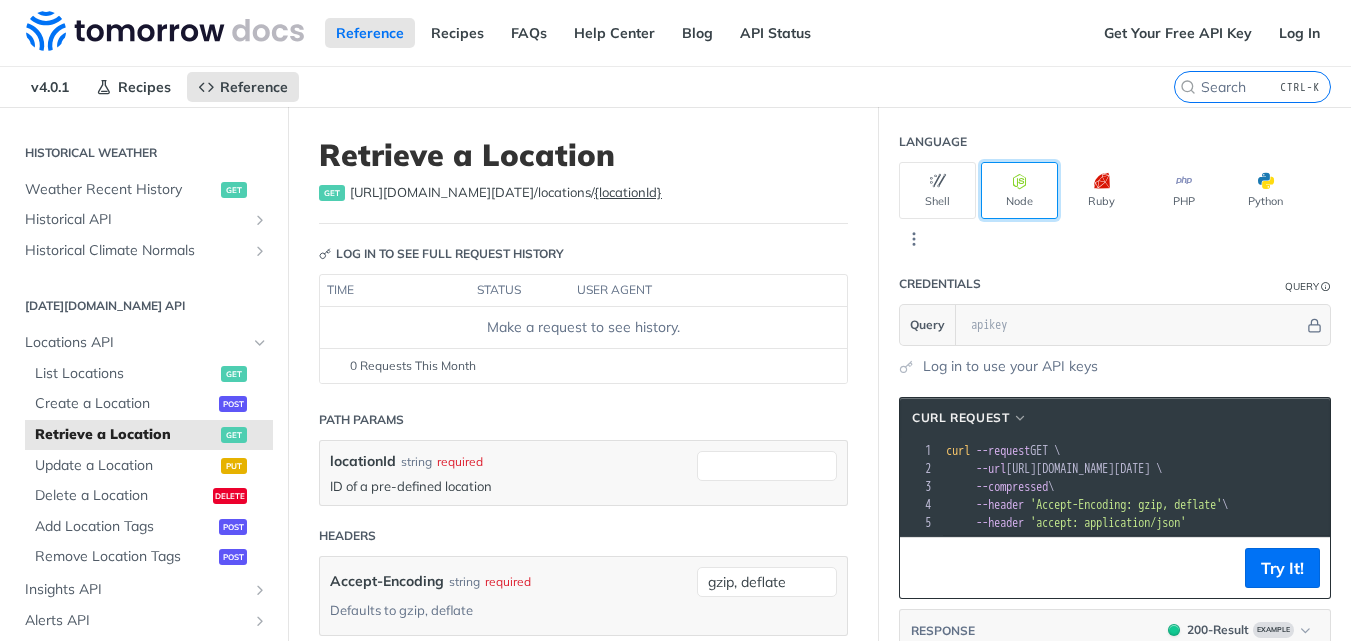 click on "Node" at bounding box center [1019, 190] 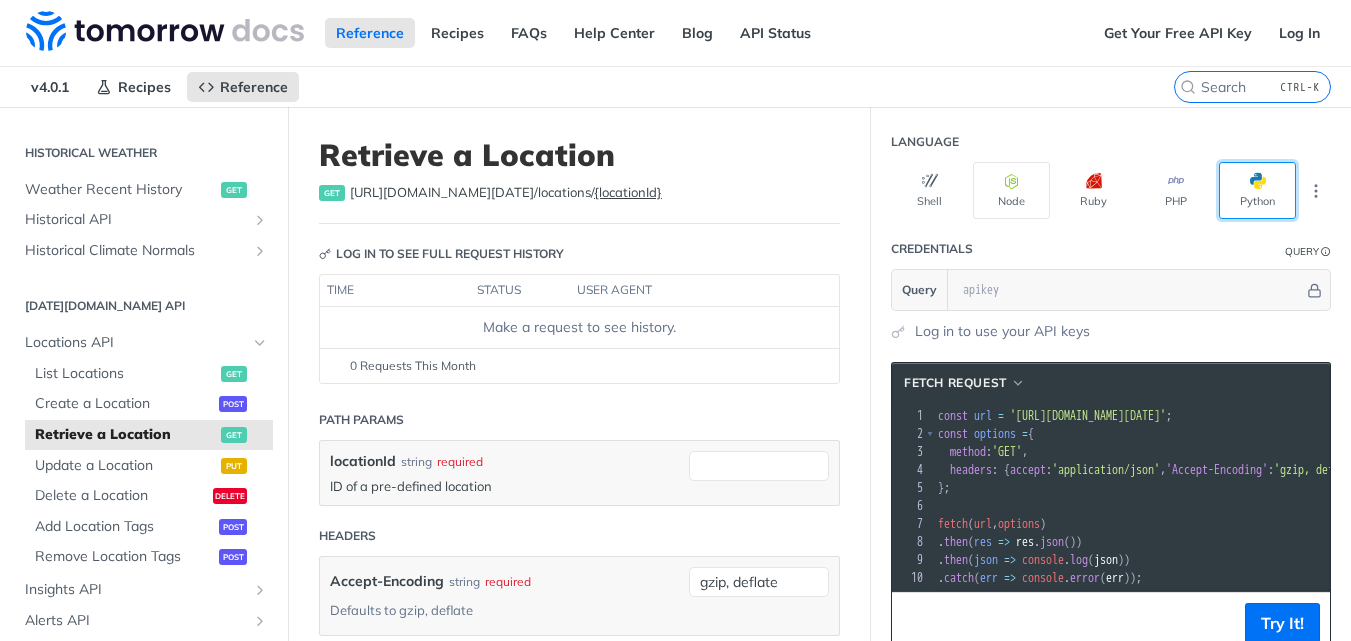 click on "Python" at bounding box center [1257, 190] 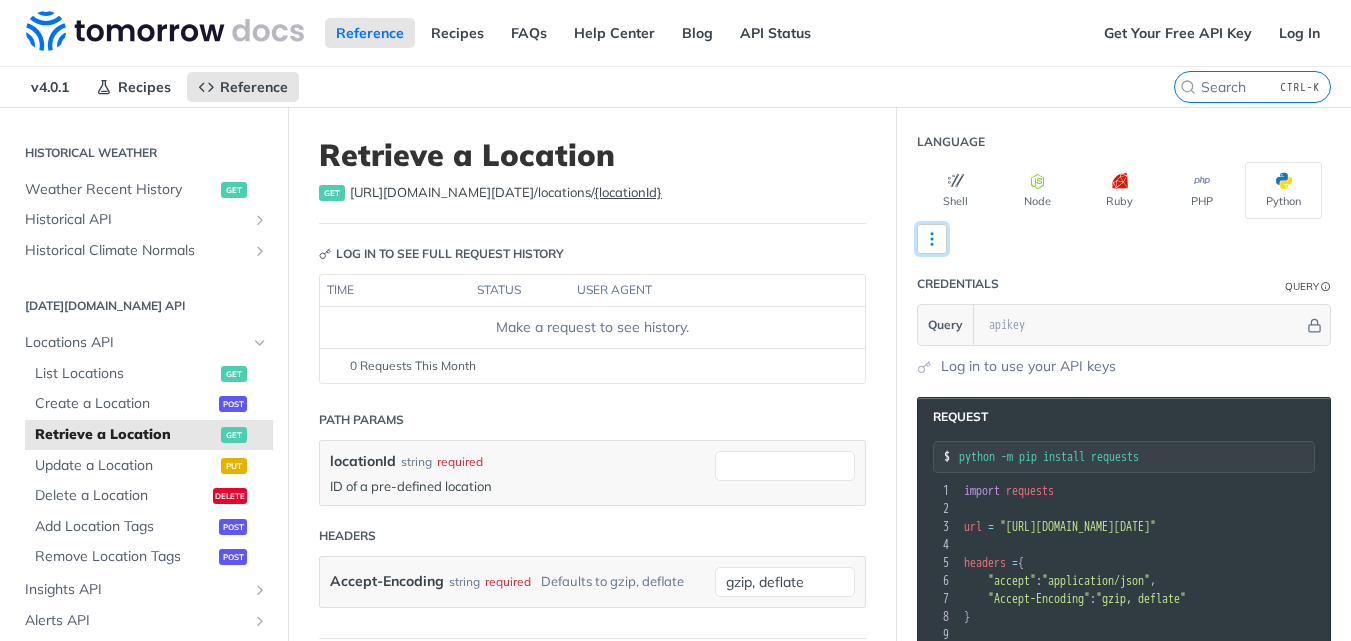 click at bounding box center (932, 239) 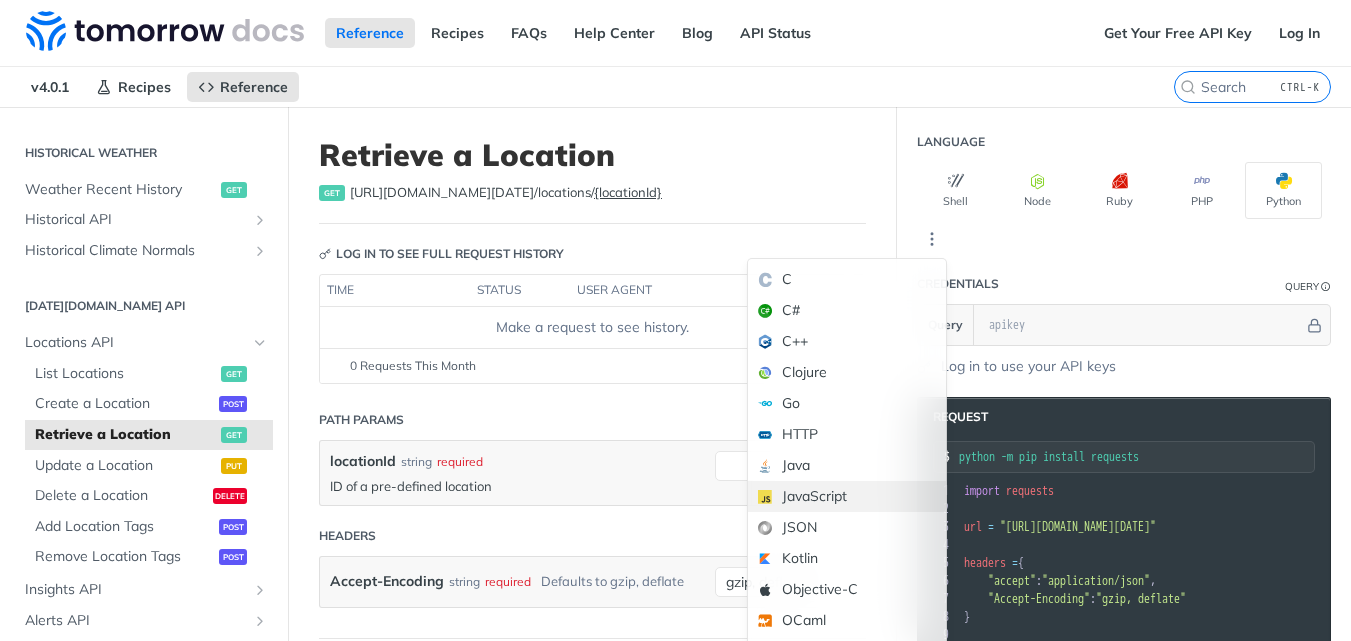 click on "JavaScript" at bounding box center [847, 496] 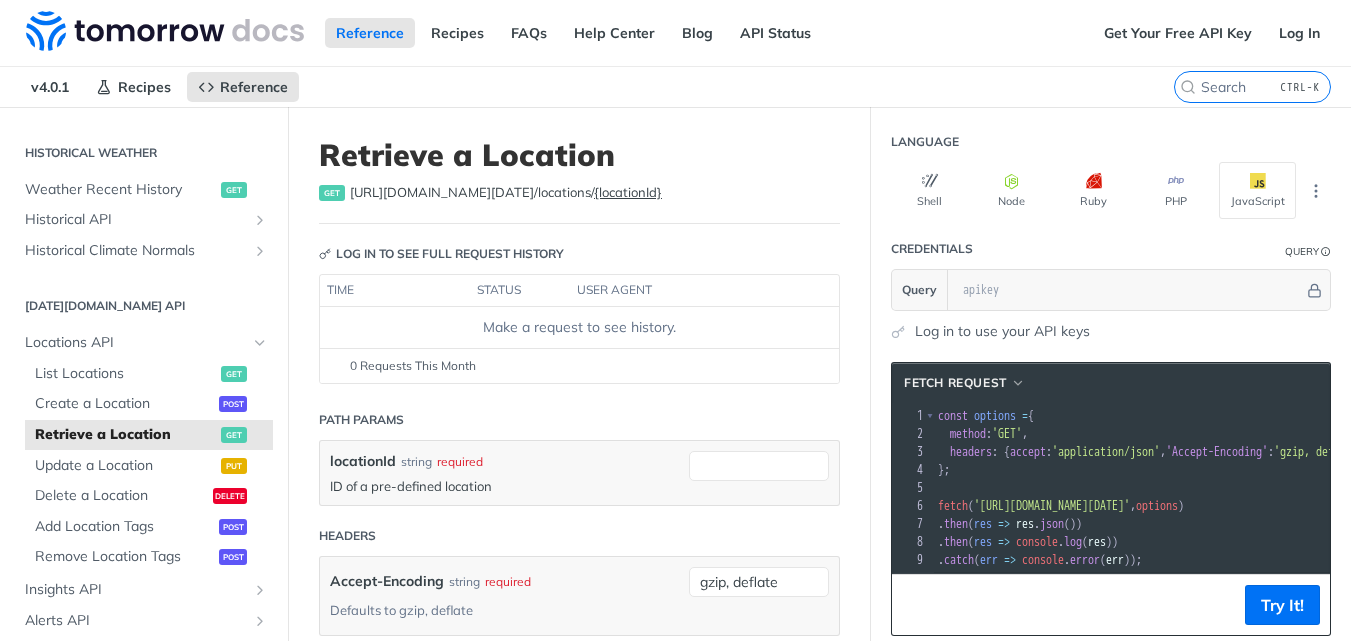 click on "Log in to use your API keys" at bounding box center [1002, 331] 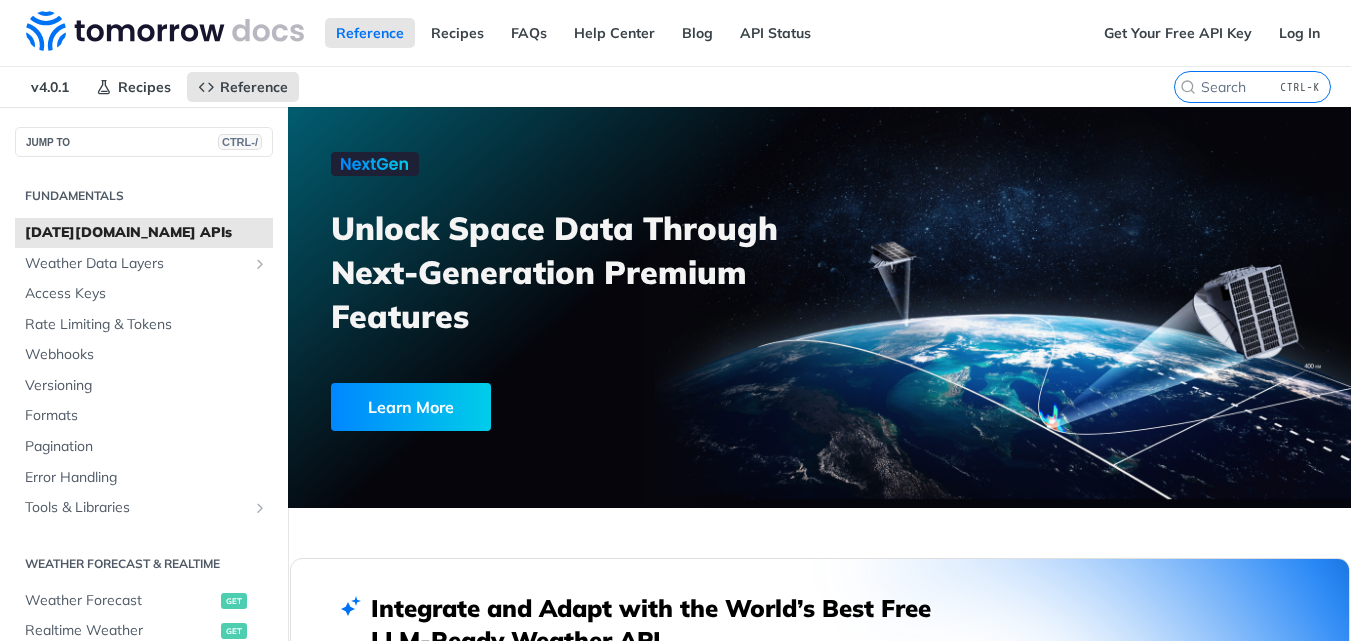 scroll, scrollTop: 0, scrollLeft: 0, axis: both 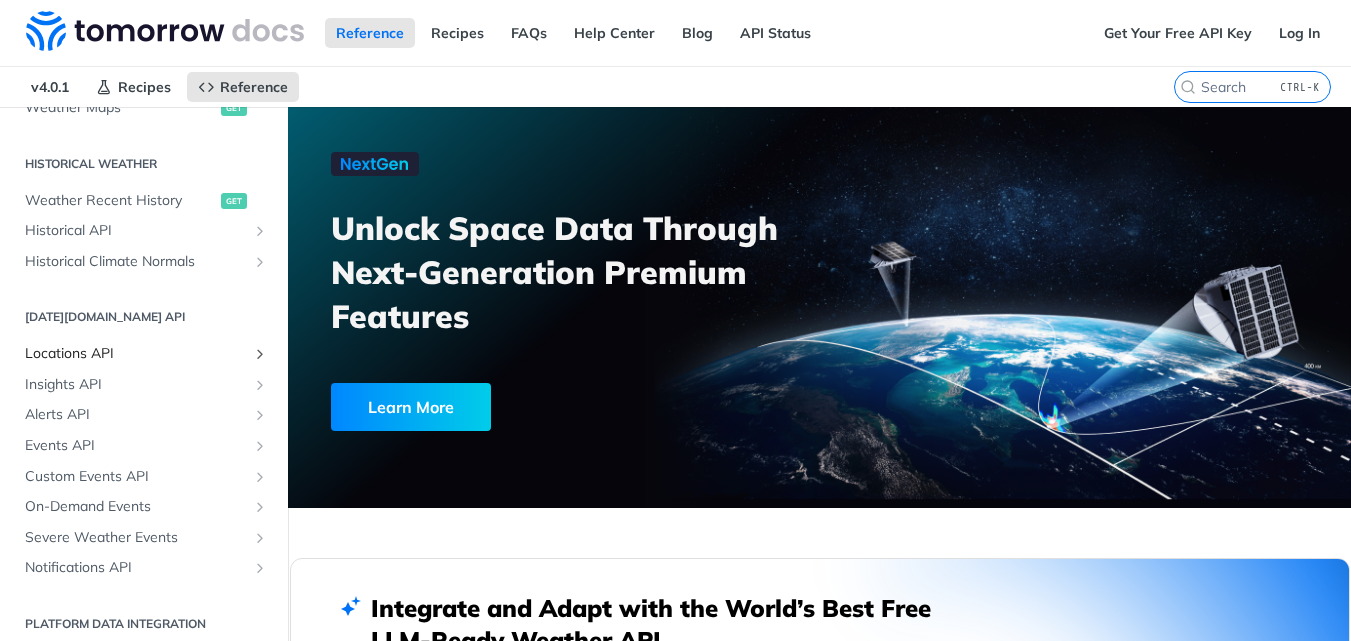 click at bounding box center (260, 354) 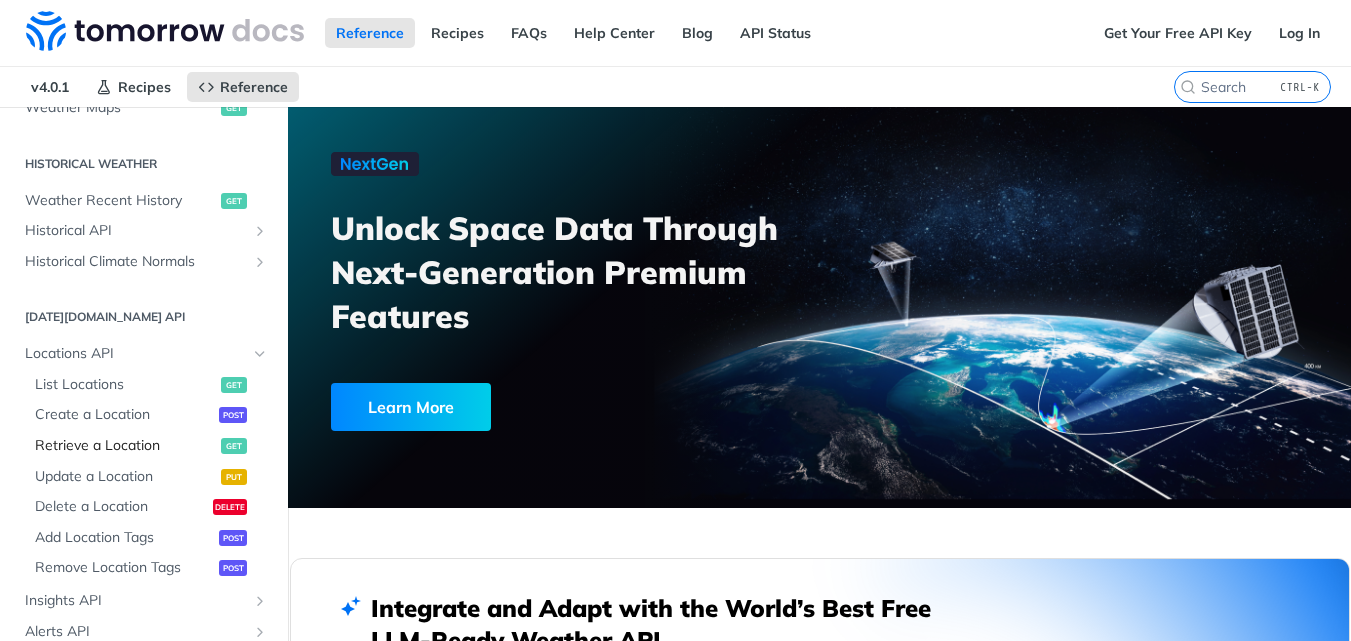 click on "Retrieve a Location" at bounding box center [125, 446] 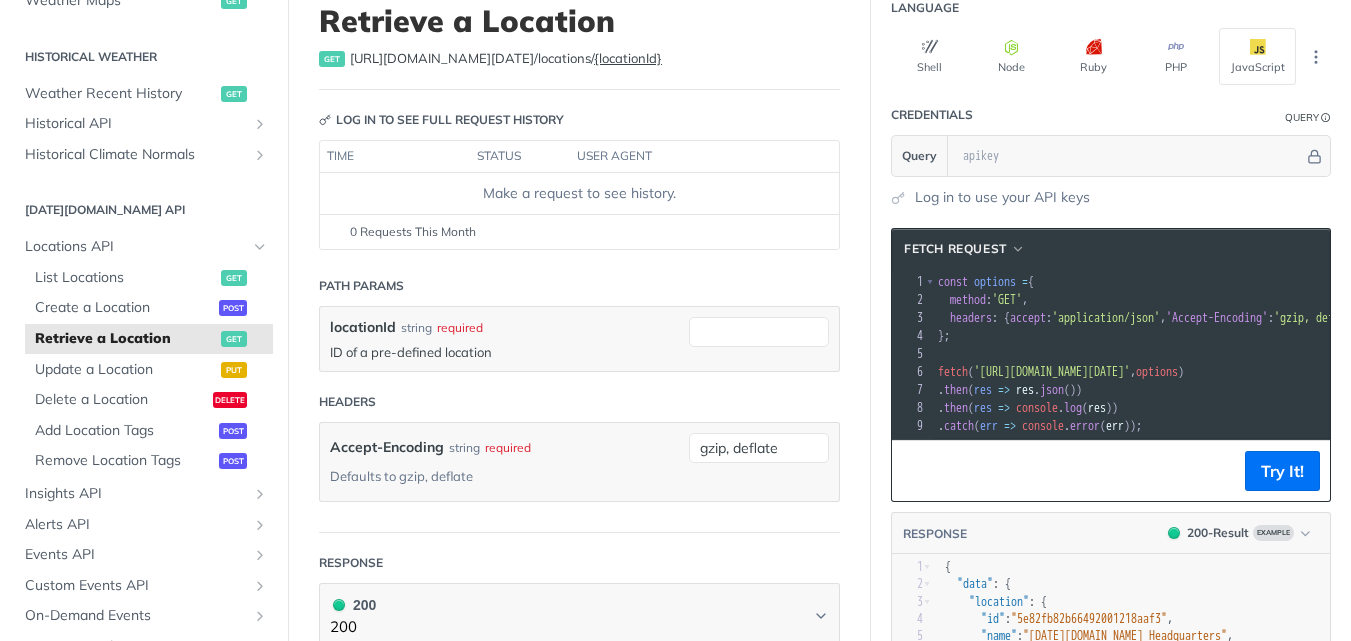 scroll, scrollTop: 109, scrollLeft: 0, axis: vertical 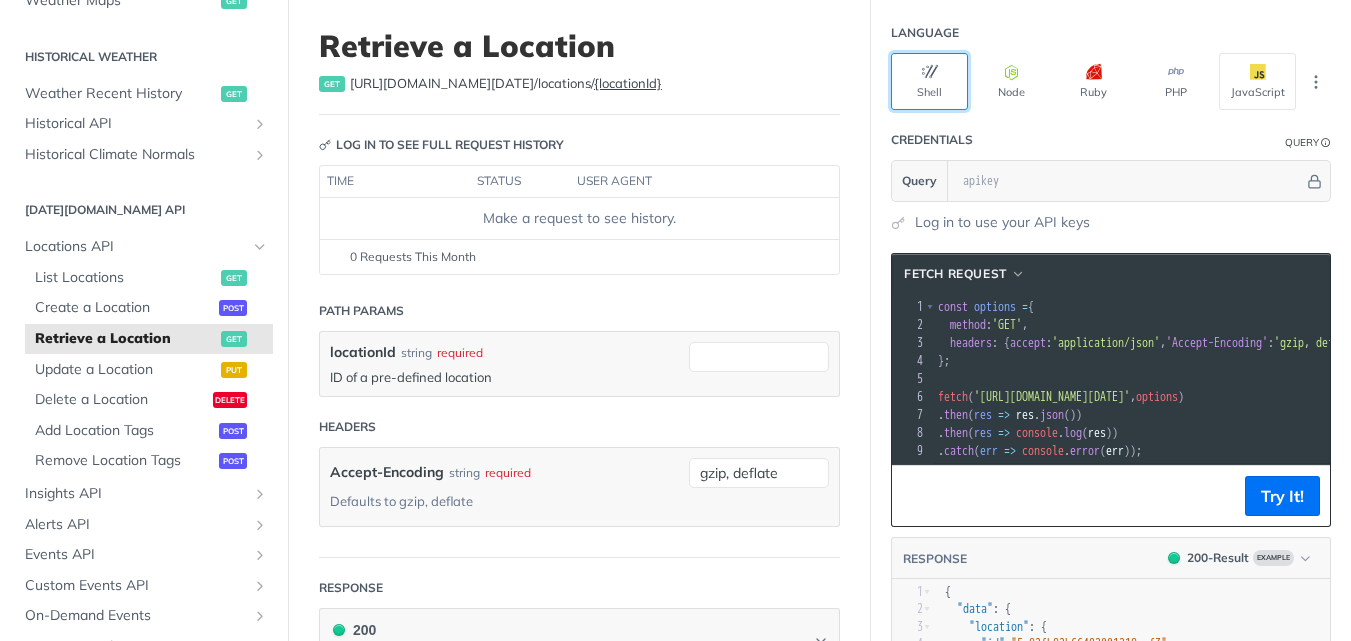click on "Shell" at bounding box center [929, 81] 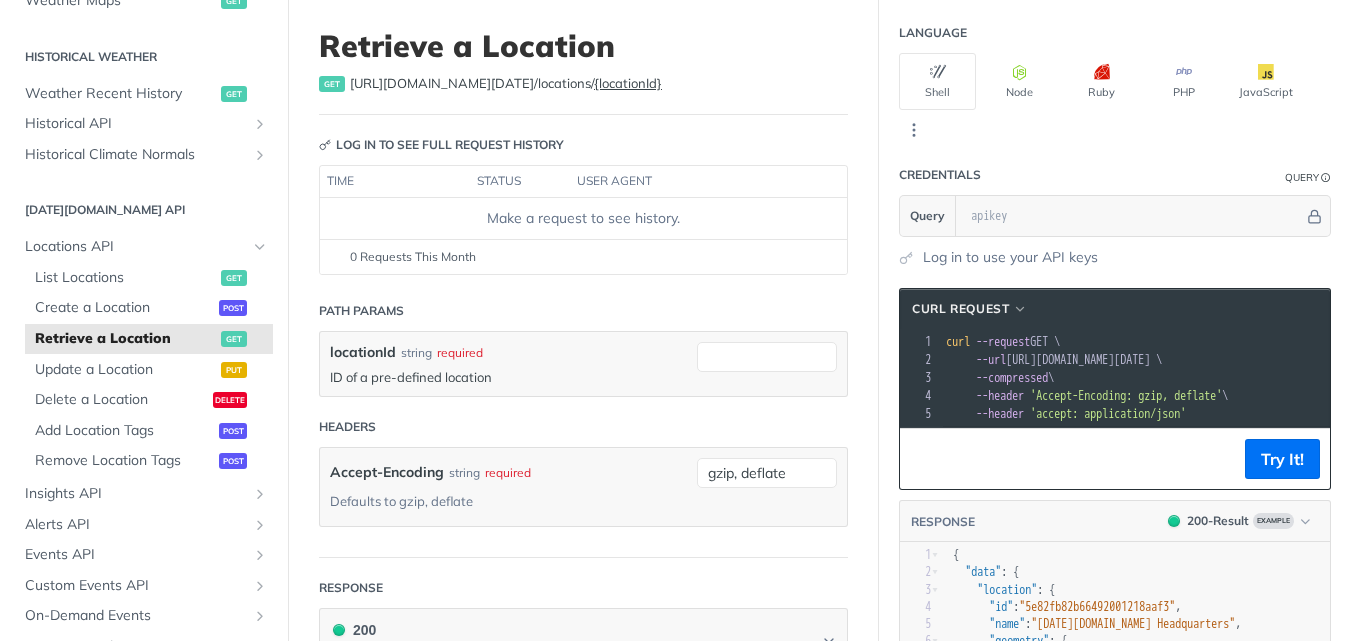 scroll, scrollTop: 0, scrollLeft: 7, axis: horizontal 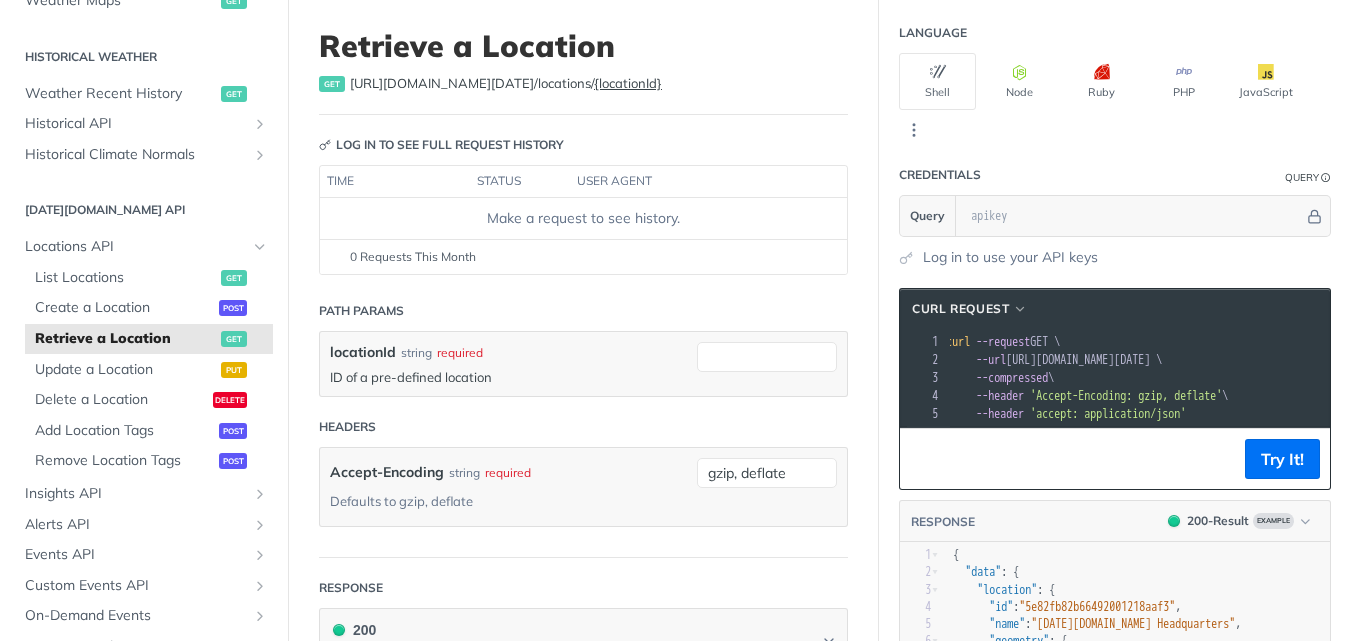 drag, startPoint x: 1010, startPoint y: 325, endPoint x: 1317, endPoint y: 329, distance: 307.02606 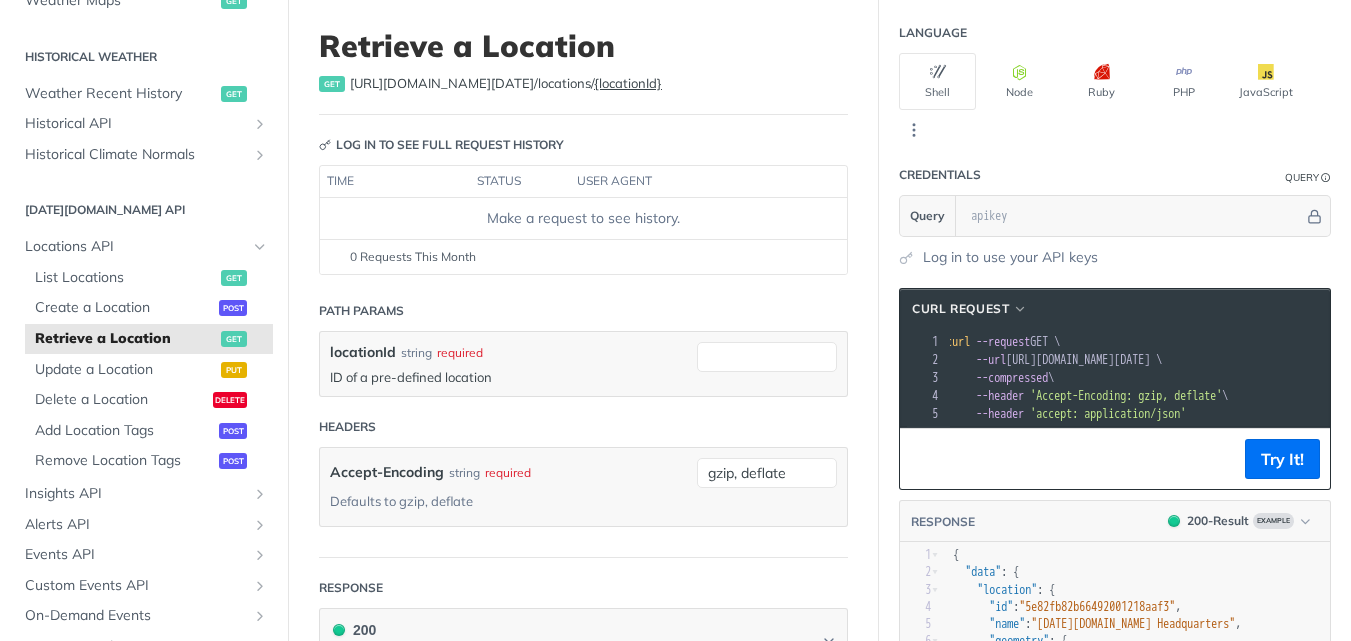 click on "--header   'Accept-Encoding: gzip, deflate'  \" at bounding box center [1143, 396] 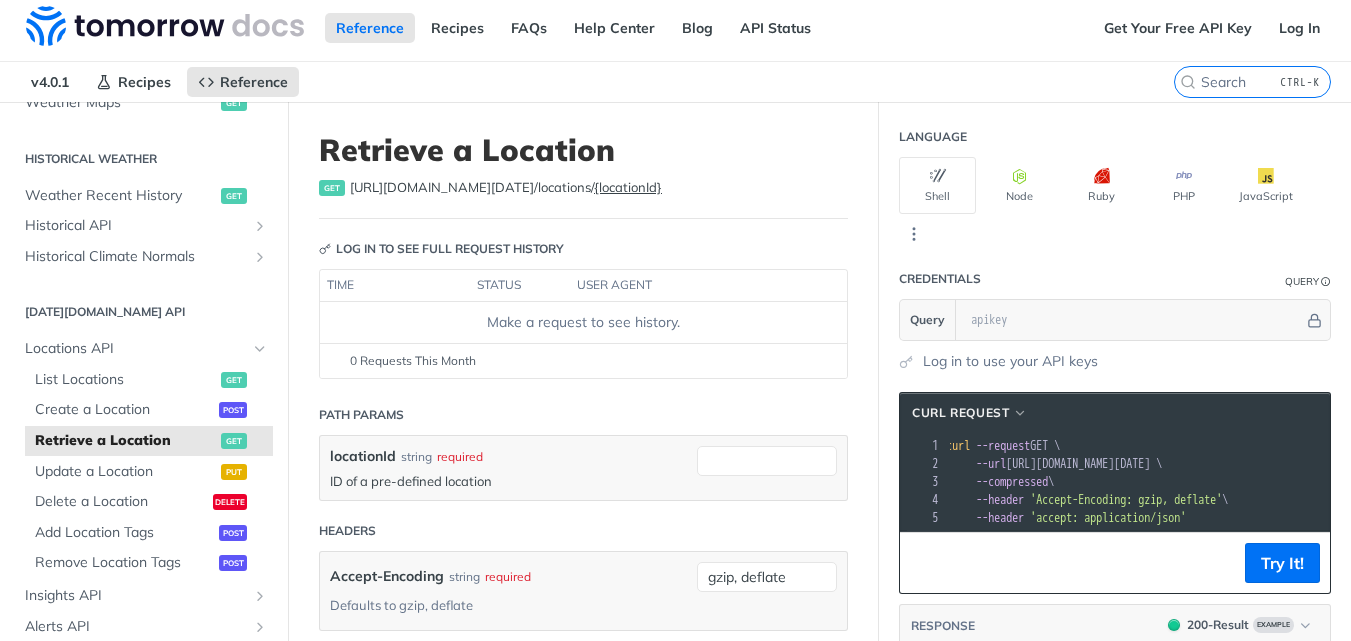 scroll, scrollTop: 0, scrollLeft: 0, axis: both 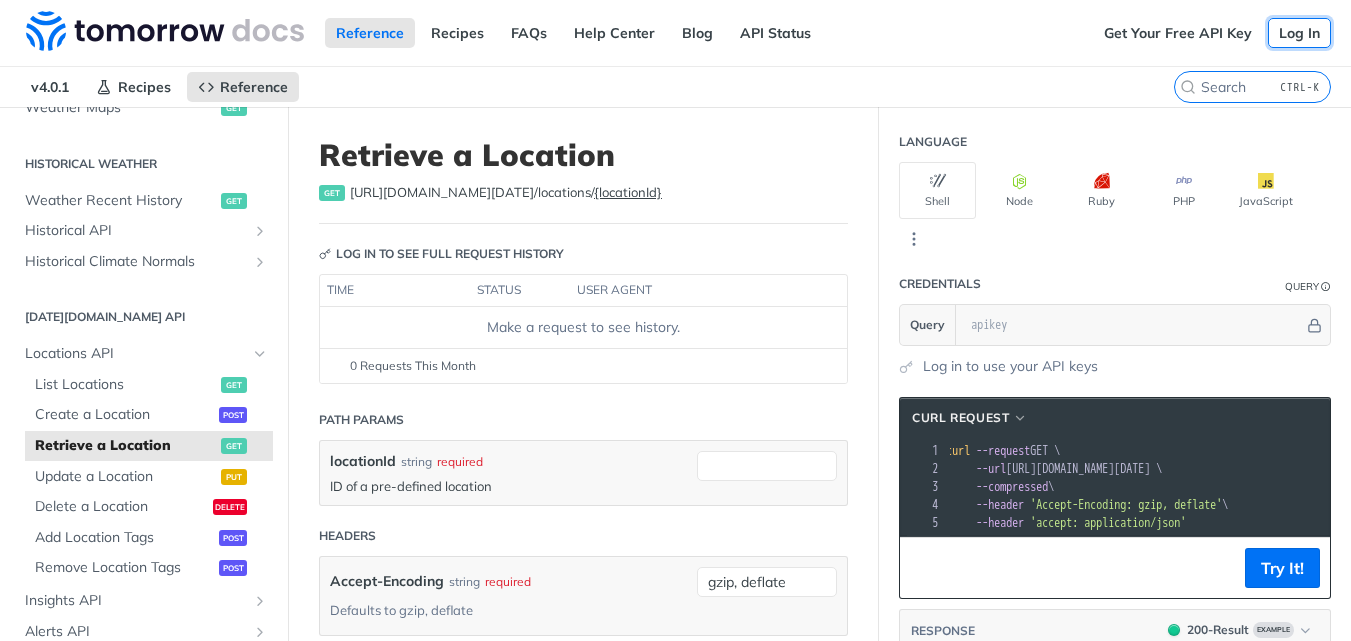 click on "Log In" at bounding box center [1299, 33] 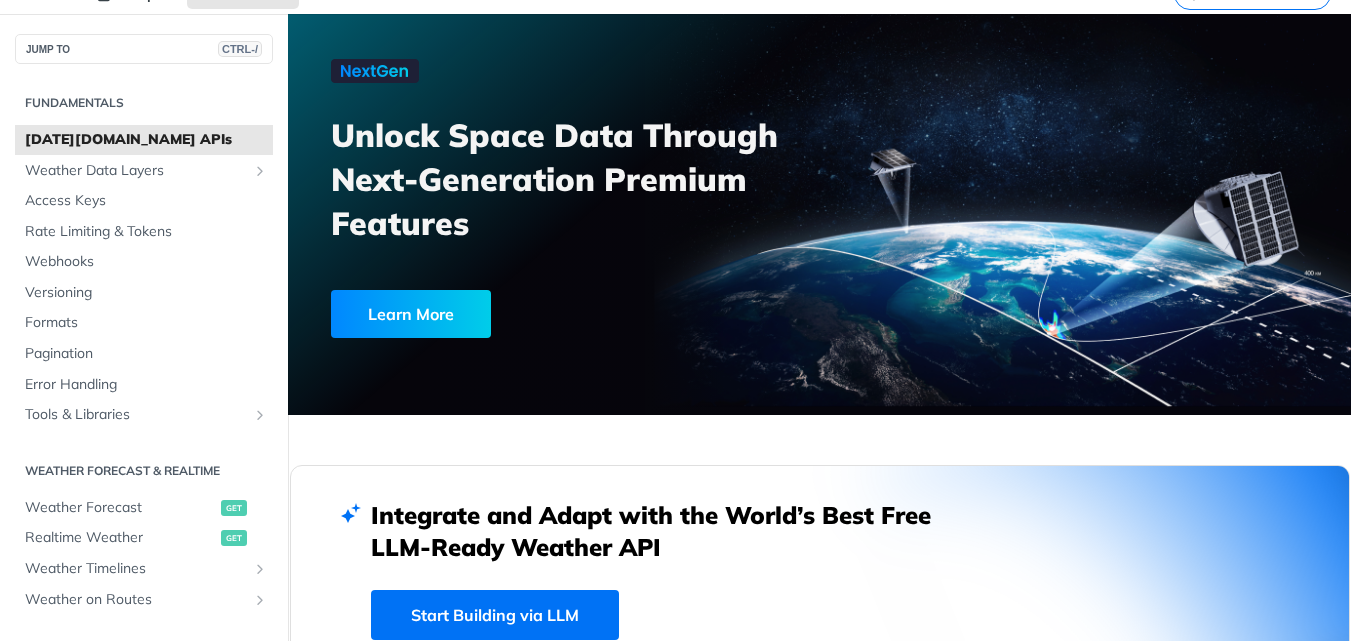 scroll, scrollTop: 93, scrollLeft: 0, axis: vertical 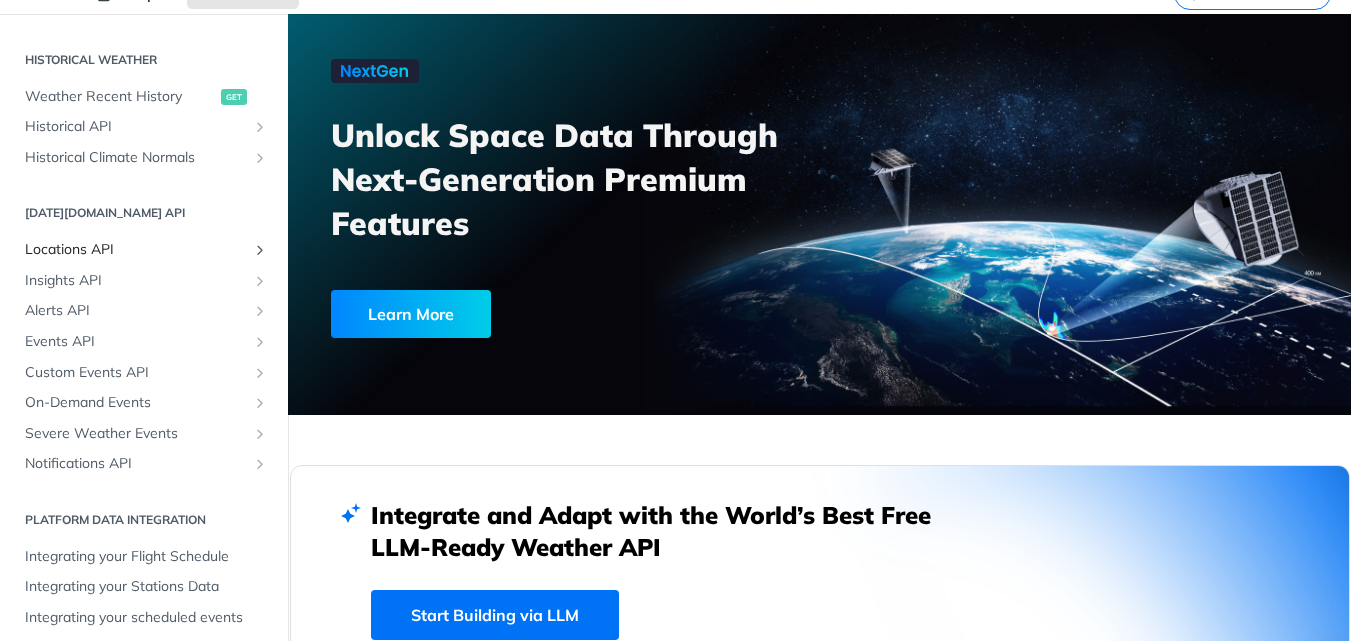click at bounding box center (260, 250) 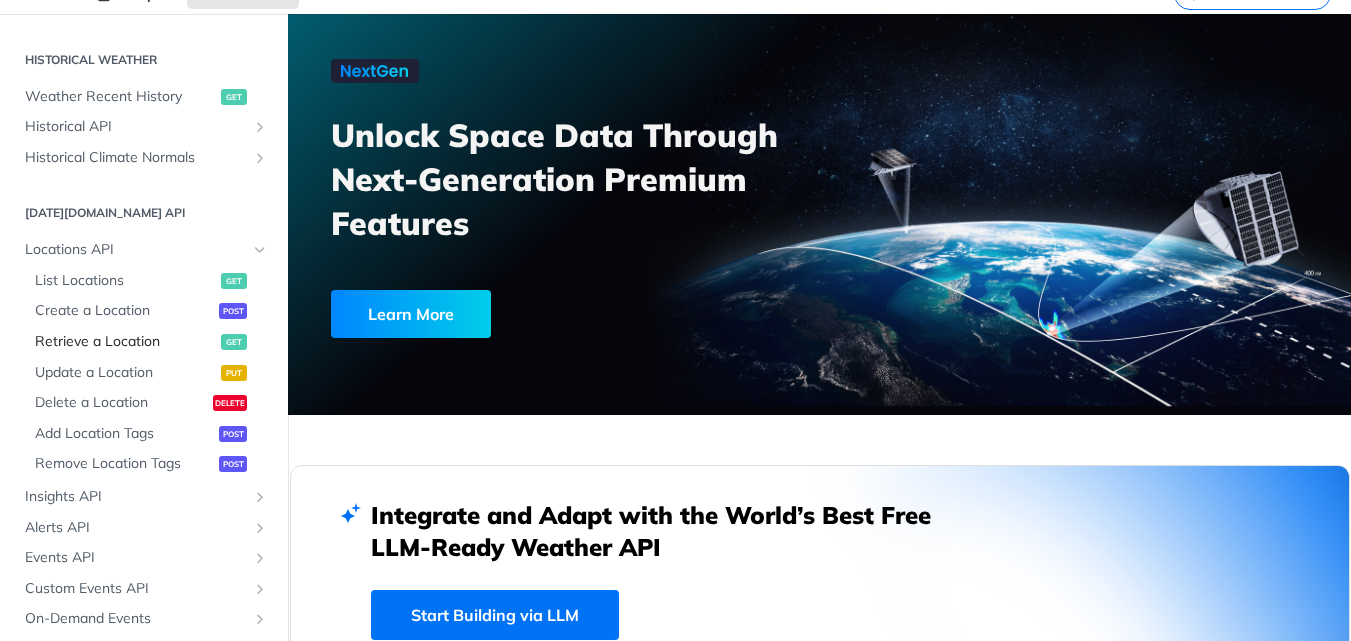 click on "Retrieve a Location" at bounding box center [125, 342] 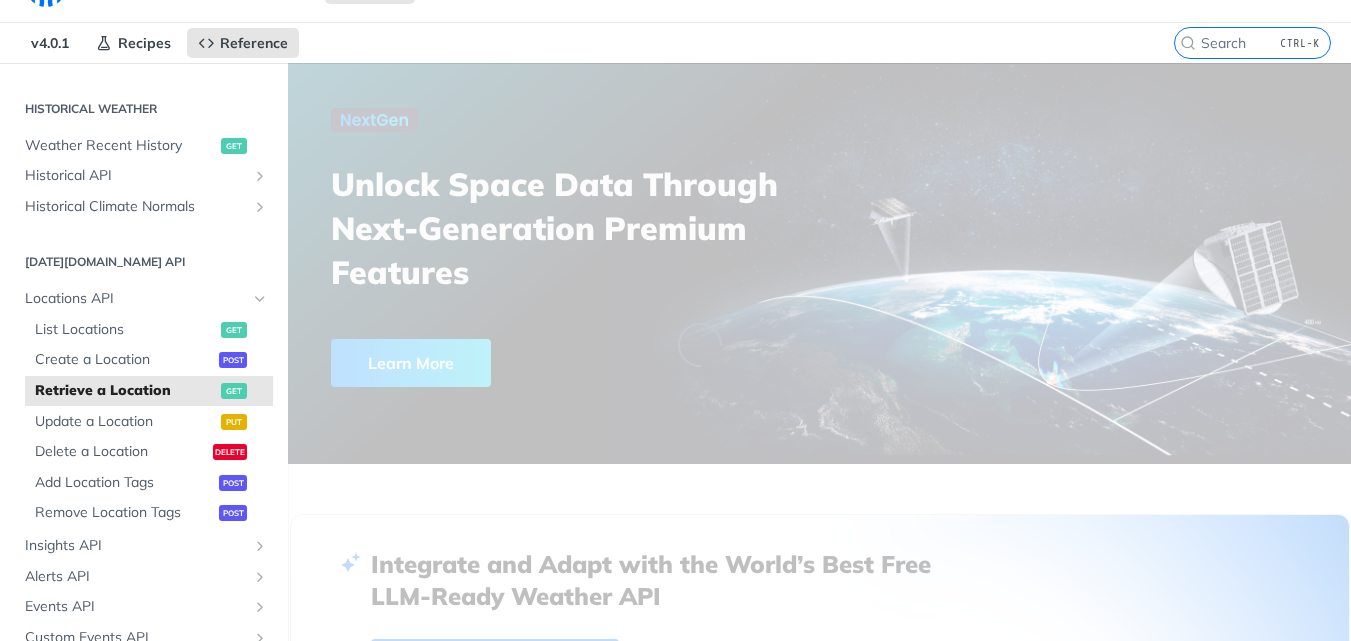scroll, scrollTop: 0, scrollLeft: 0, axis: both 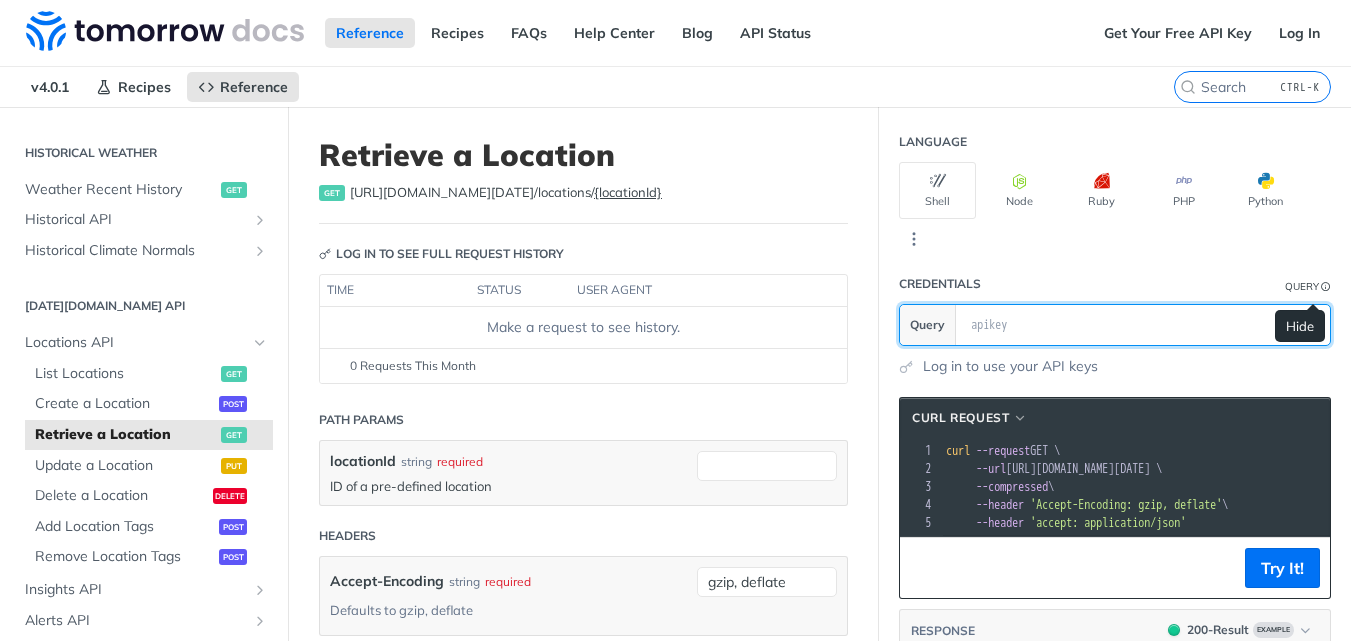 click at bounding box center (1314, 325) 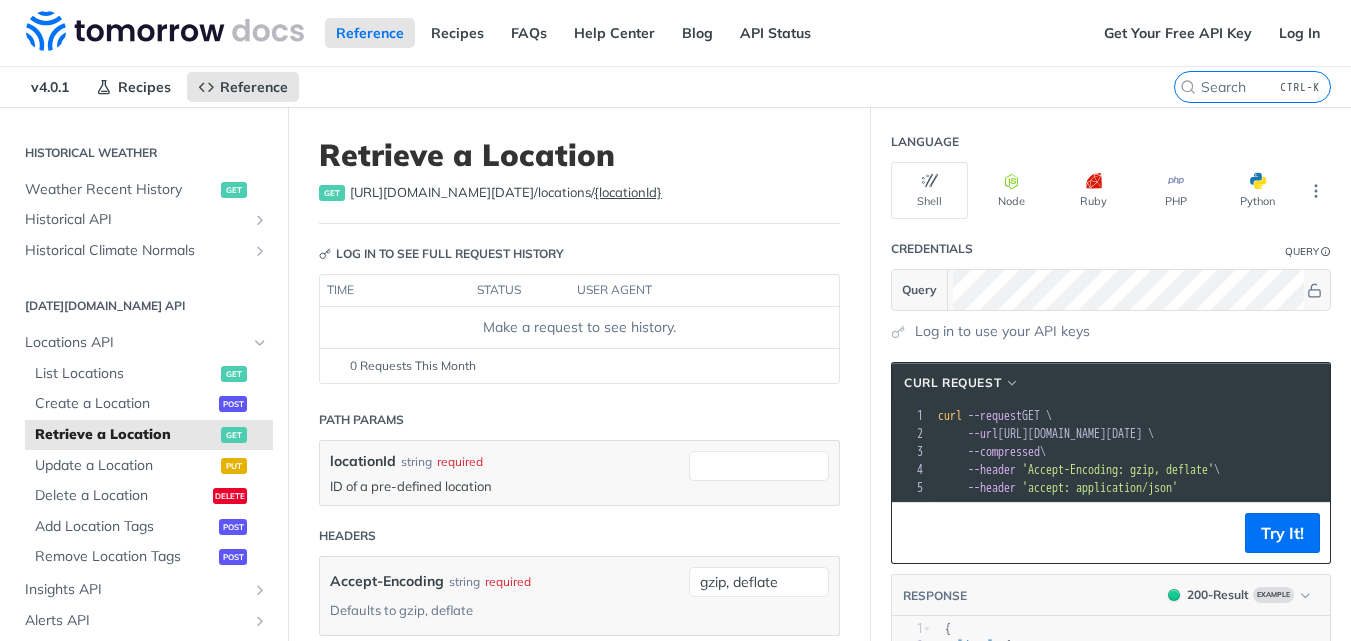 scroll, scrollTop: 0, scrollLeft: 7, axis: horizontal 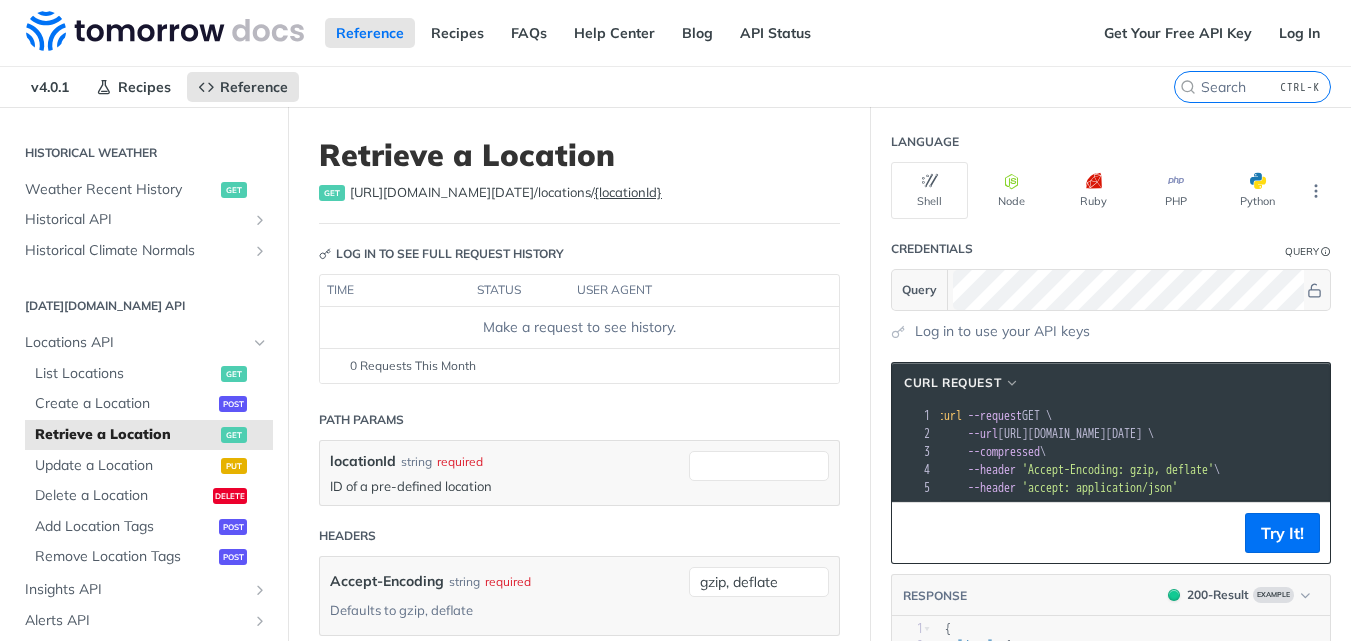 drag, startPoint x: 1012, startPoint y: 438, endPoint x: 1363, endPoint y: 435, distance: 351.01282 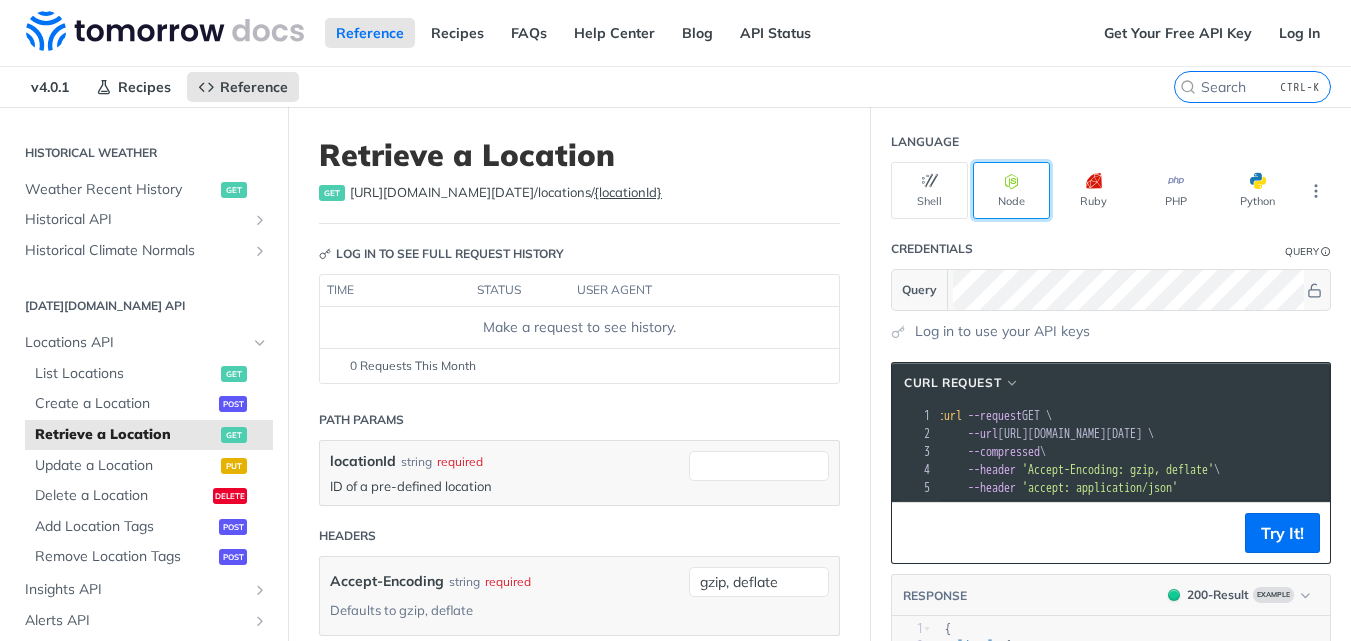 click on "Node" at bounding box center (1011, 190) 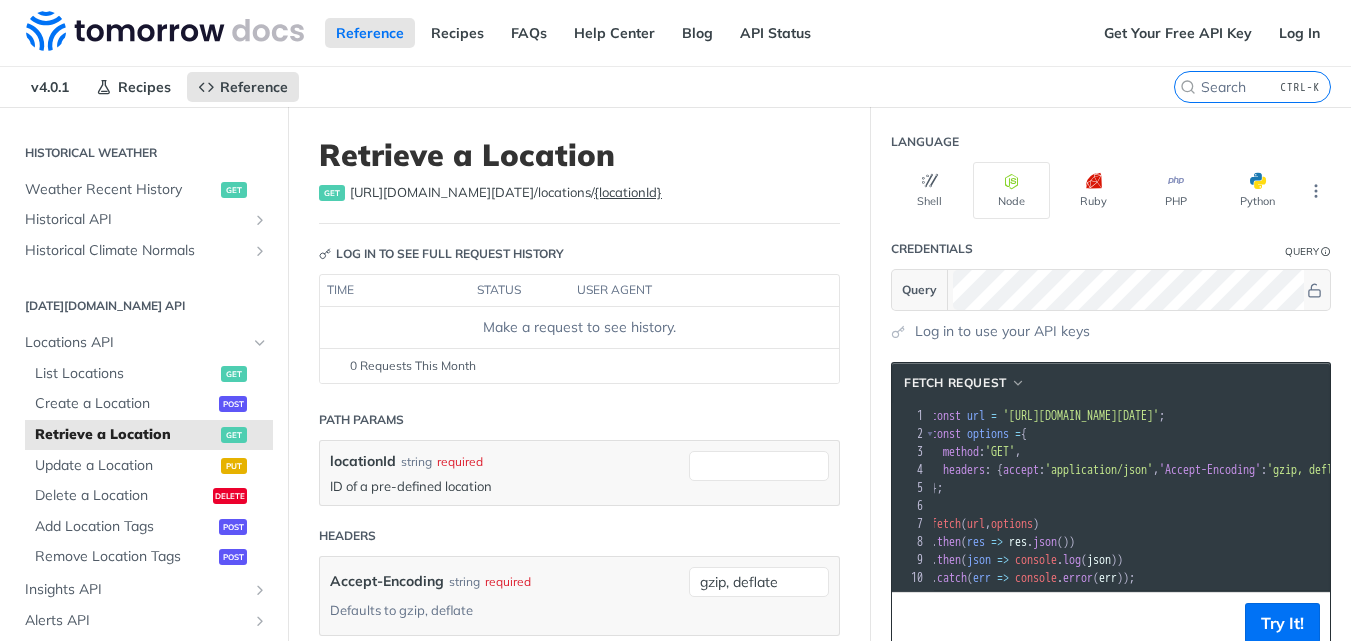 drag, startPoint x: 1016, startPoint y: 418, endPoint x: 1339, endPoint y: 429, distance: 323.18726 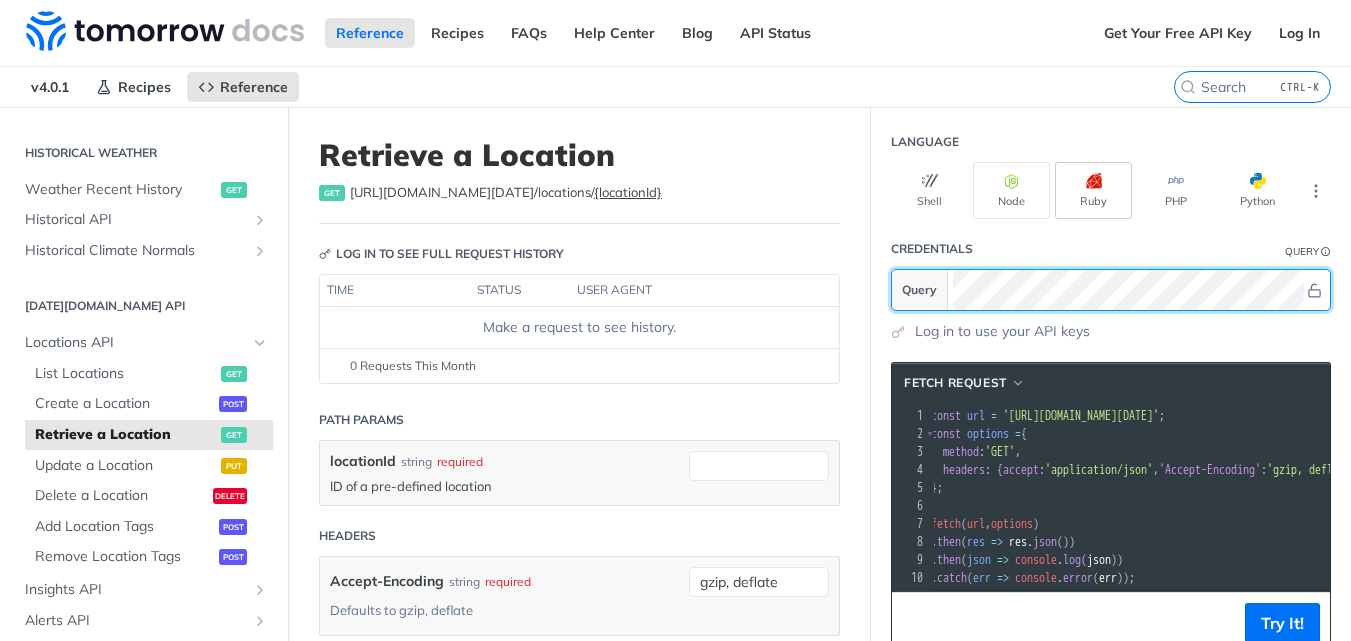 click on "Language Shell Node Ruby PHP Python Credentials Query Query Log in to use your API keys fetch Request xxxxxxxxxx 10 1 const   url   =   '[URL][DOMAIN_NAME][DATE]' ; 2 const   options   =  { 3    method :  'GET' , 4    headers : { accept :  'application/json' ,  'Accept-Encoding' :  'gzip, deflate' } 5 }; 6 ​ 7 fetch ( url ,  options ) 8   . then ( res   =>   res . json ()) 9   . then ( json   =>   console . log ( json )) 10   . catch ( err   =>   console . error ( err )); Try It! RESPONSE 200  -  Result Example xxxxxxxxxx 15   1 { 2    "data" : { 3      "location" : { 4        "id" :  "5e82fb82b66492001218aaf3" , 5        "name" :  "[DATE][DOMAIN_NAME] Headquarters" , 6        "geometry" : { 7          "type" :  "Point" , 8          "coordinates" : [ 9            42.35544 , 10            - 71.05991 11         ] 12       } 13     } 14   } 15 }" at bounding box center (1111, 707) 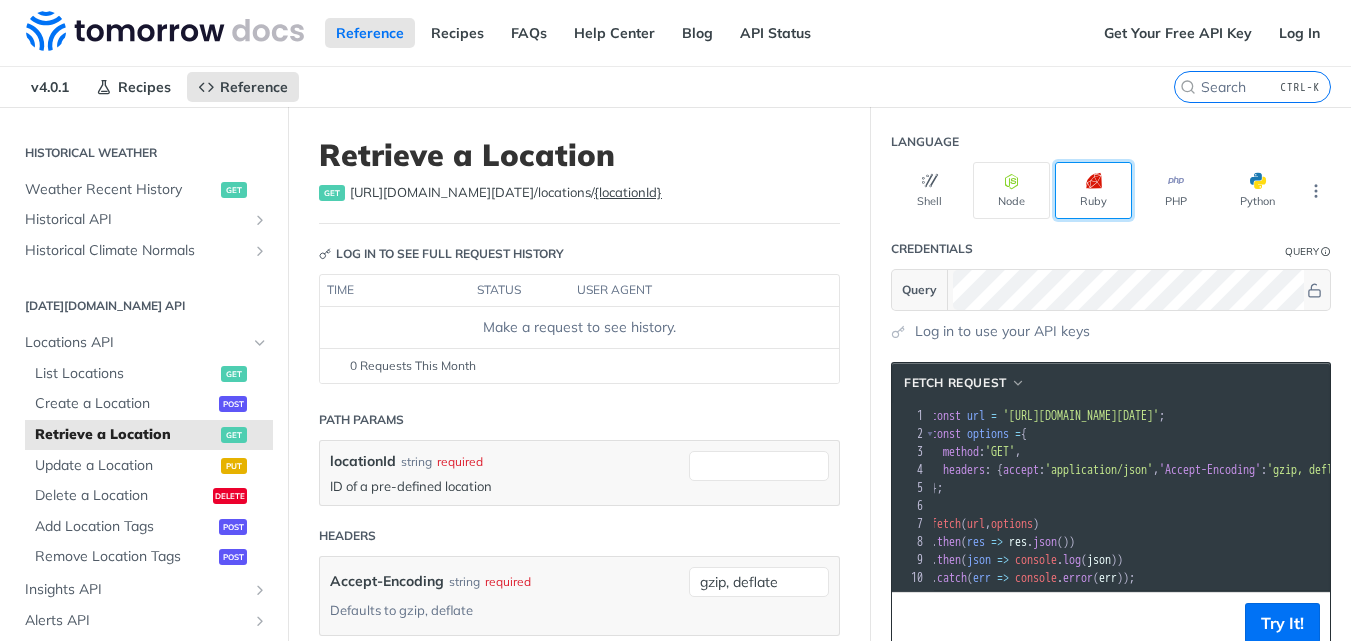 click on "Ruby" at bounding box center [1093, 190] 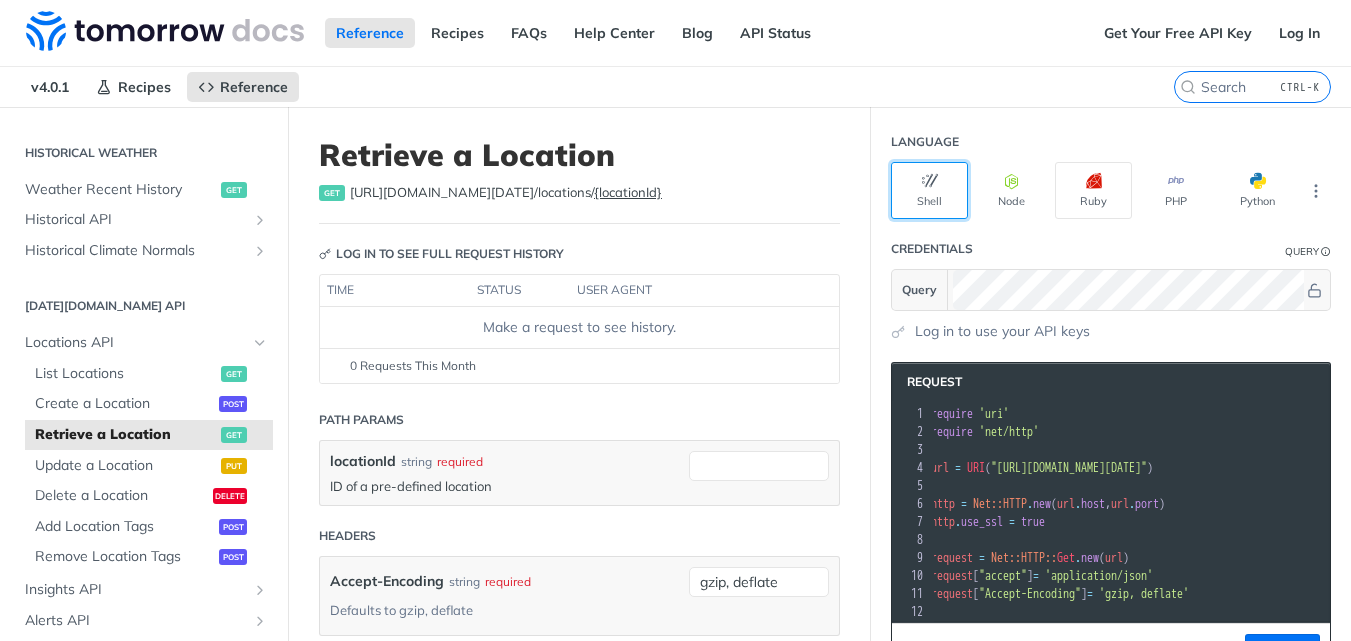 click on "Shell" at bounding box center [929, 190] 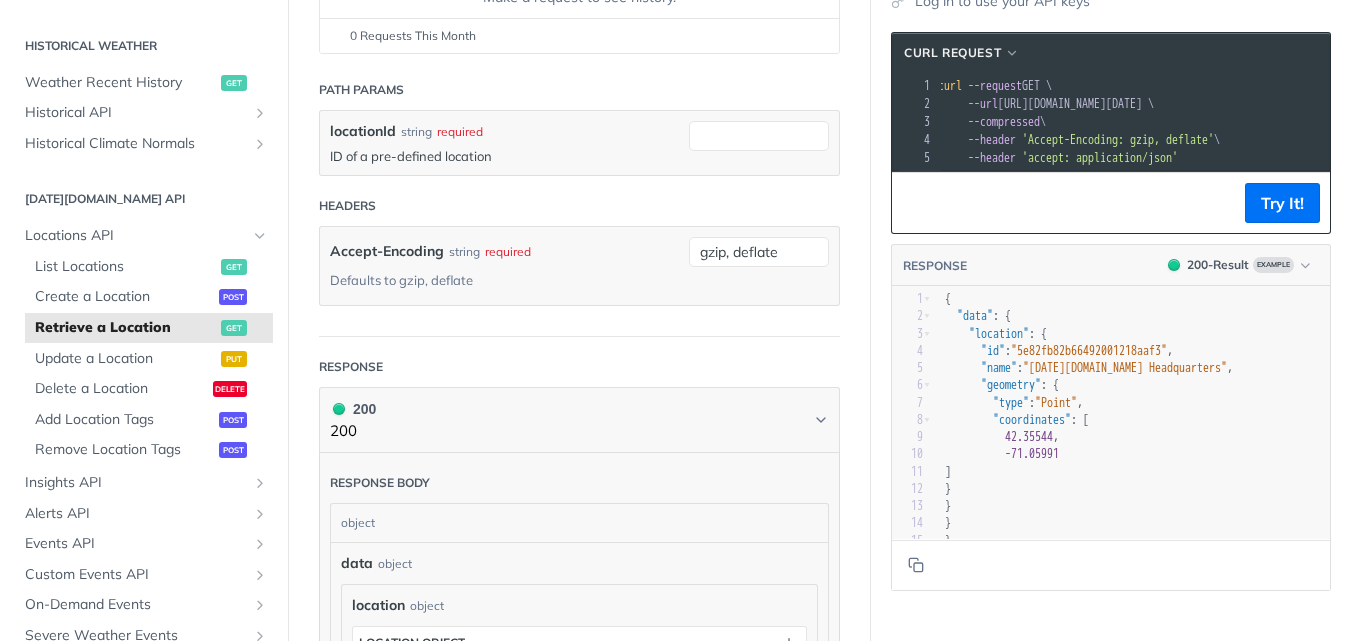 scroll, scrollTop: 358, scrollLeft: 0, axis: vertical 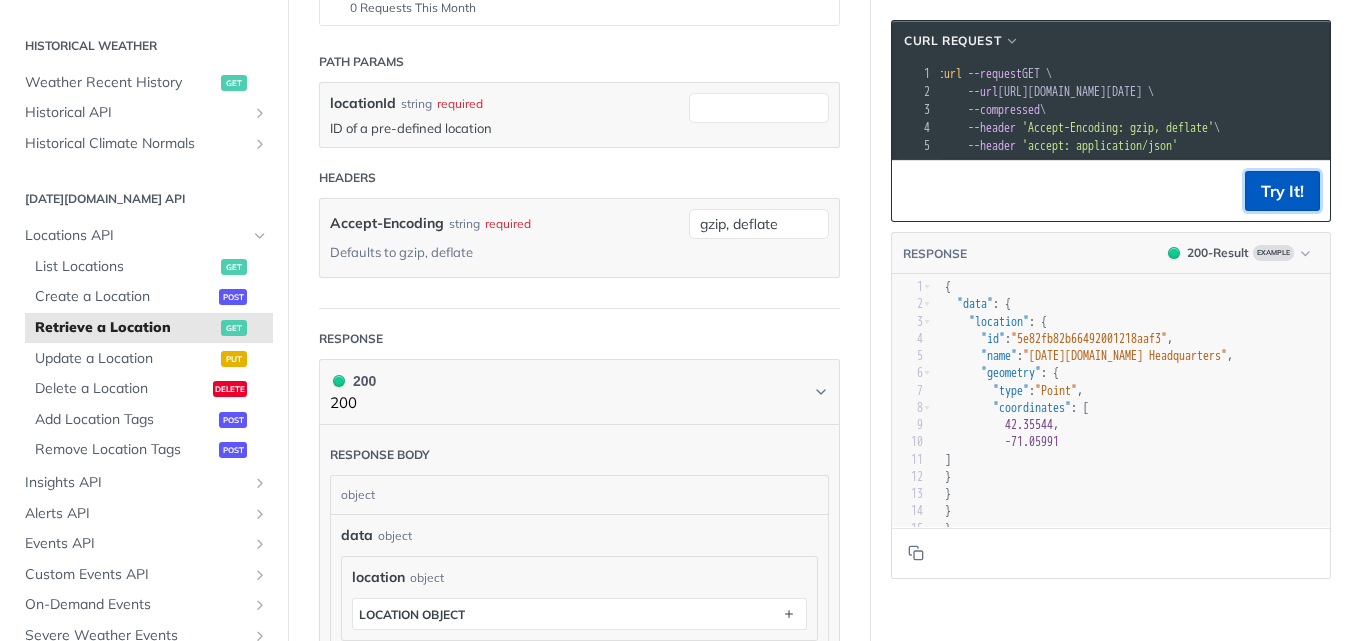 click on "Try It!" at bounding box center [1282, 191] 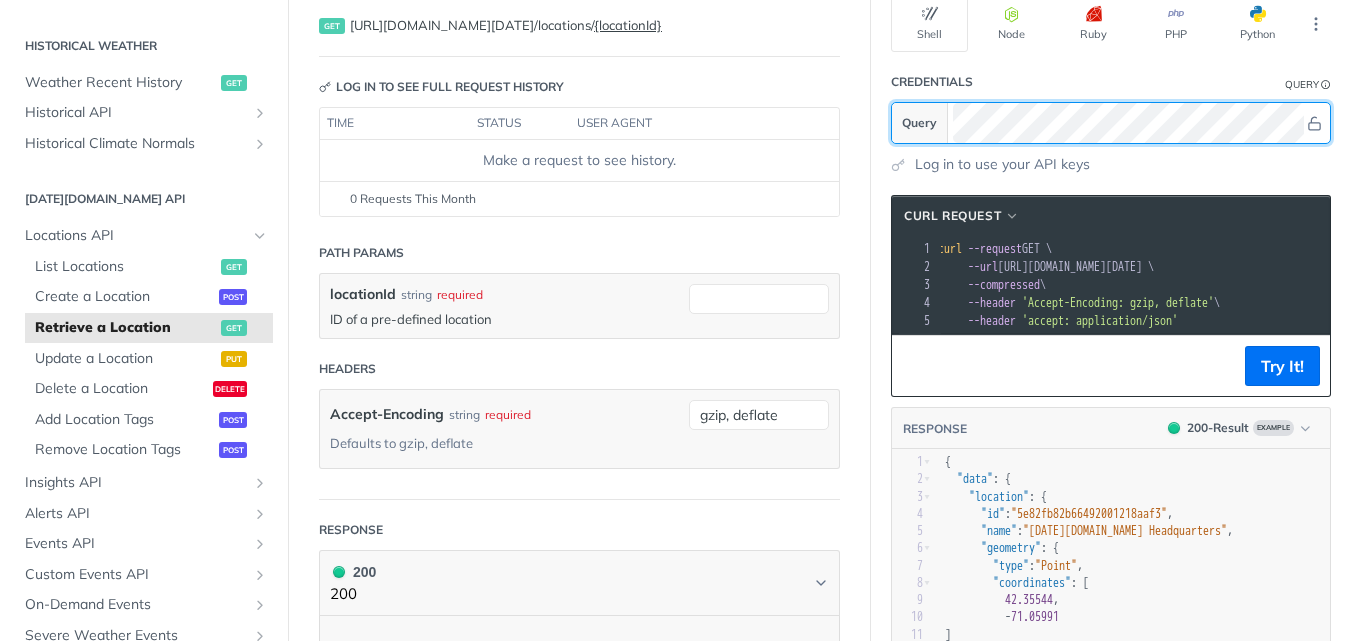 scroll, scrollTop: 145, scrollLeft: 0, axis: vertical 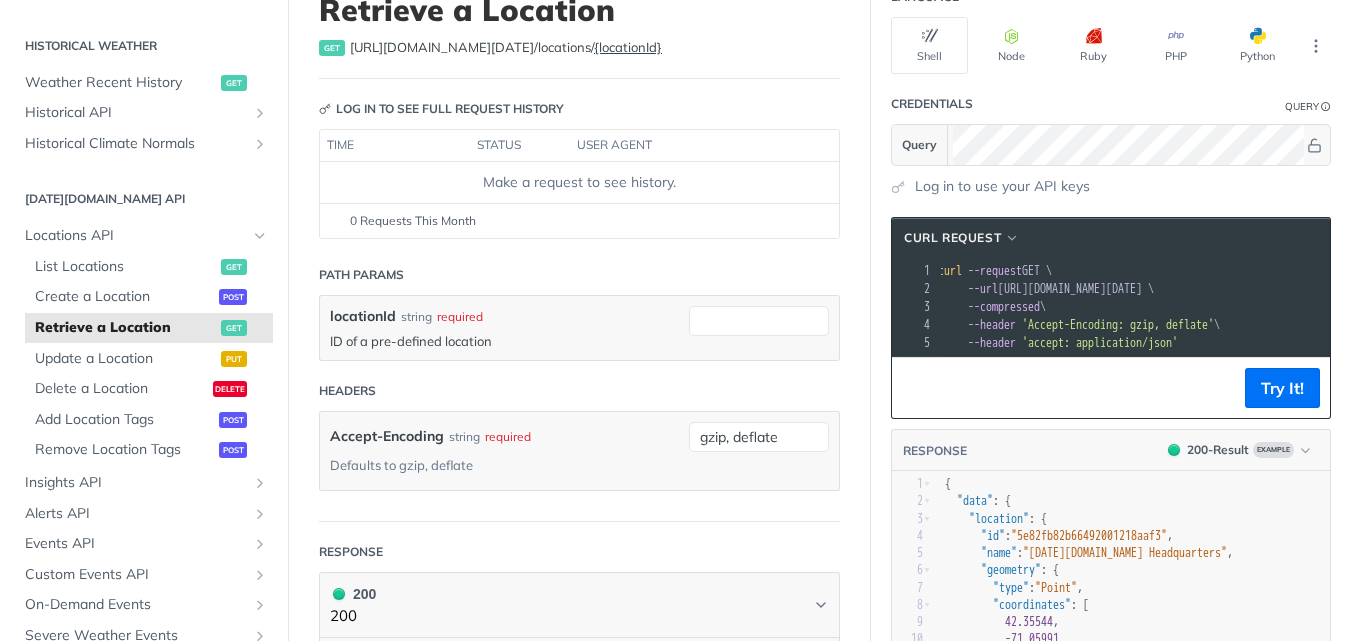 click on "Try It!" at bounding box center (1111, 387) 